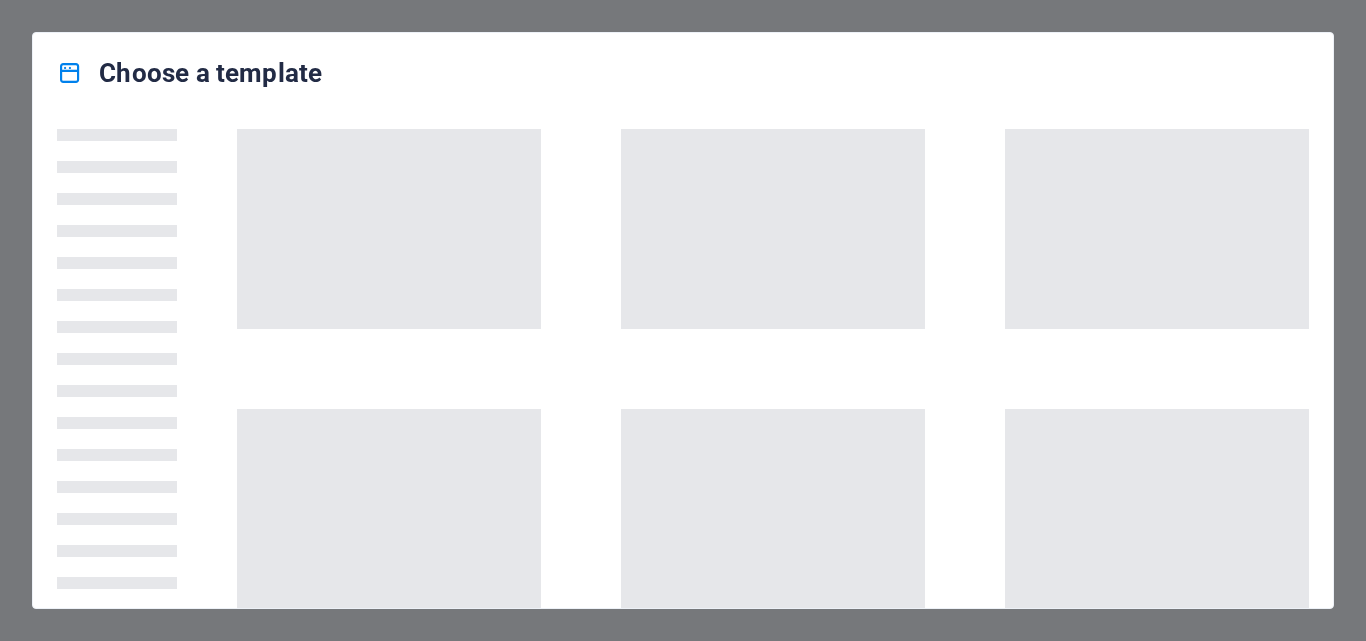 scroll, scrollTop: 0, scrollLeft: 0, axis: both 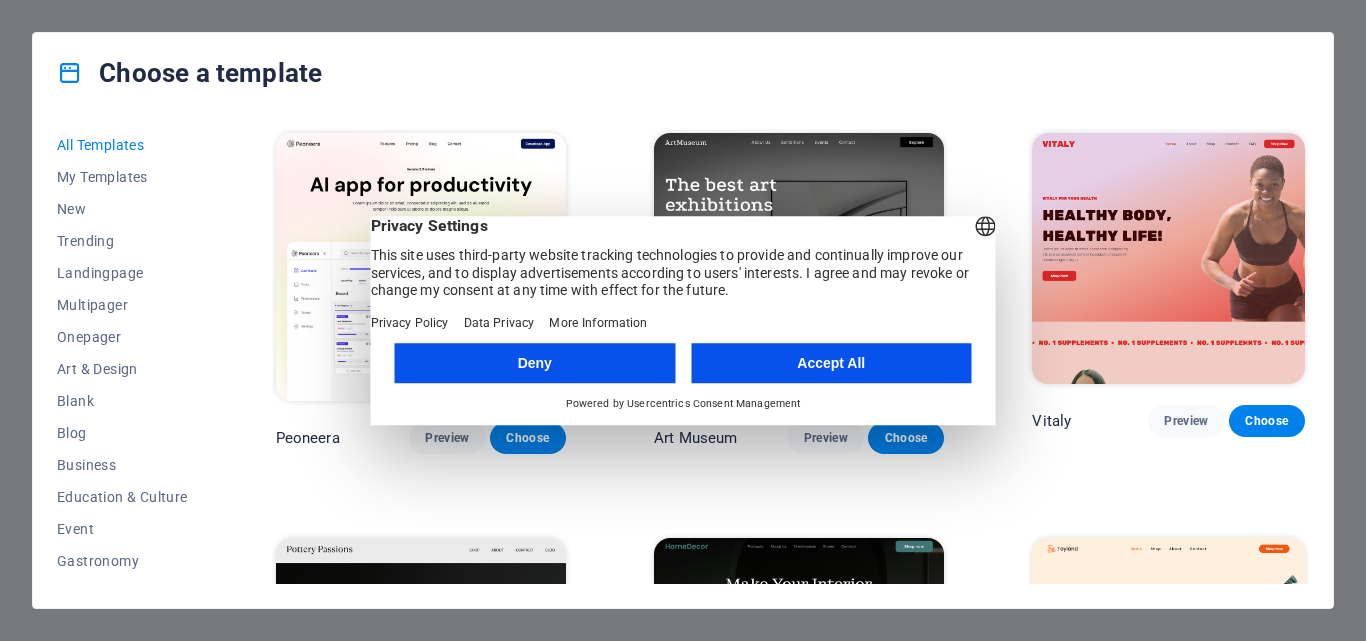 click on "Accept All" at bounding box center [831, 363] 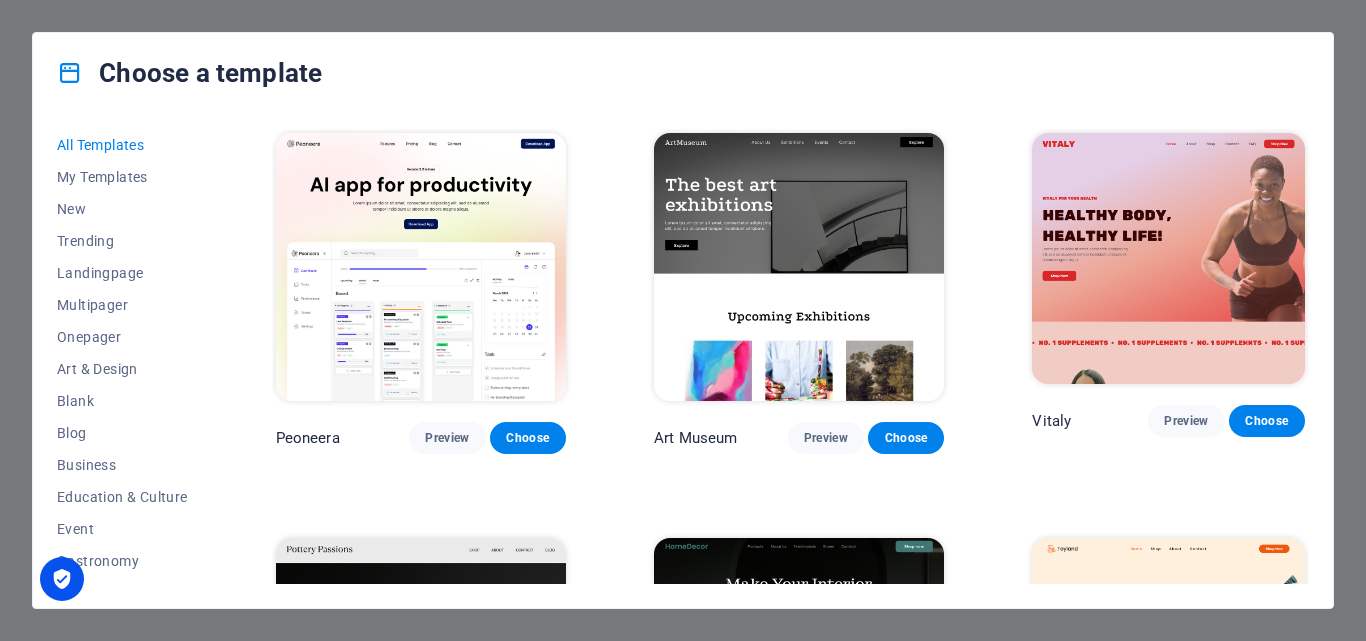 click on "Choose a template All Templates My Templates New Trending Landingpage Multipager Onepager Art & Design Blank Blog Business Education & Culture Event Gastronomy Health IT & Media Legal & Finance Non-Profit Performance Portfolio Services Shop Sports & Beauty Trades Travel Wireframe Peoneera Preview Choose Art Museum Preview Choose Vitaly Preview Choose Pottery Passions Preview Choose Home Decor Preview Choose Toyland Preview Choose Pet Shop Preview Choose Wonder Planner Preview Choose Transportable Preview Choose S&L Preview Choose WePaint Preview Choose Eco-Con Preview Choose MeetUp Preview Choose Help & Care Preview Choose Podcaster Preview Choose Academix Preview Choose BIG Barber Shop Preview Choose Health & Food Preview Choose UrbanNest Interiors Preview Choose Green Change Preview Choose The Beauty Temple Preview Choose WeTrain Preview Choose Cleaner Preview Choose Johanna James Preview Choose Delicioso Preview Choose Dream Garden Preview Choose LumeDeAqua Preview Choose Pets Care Preview Choose SafeSpace" at bounding box center (683, 320) 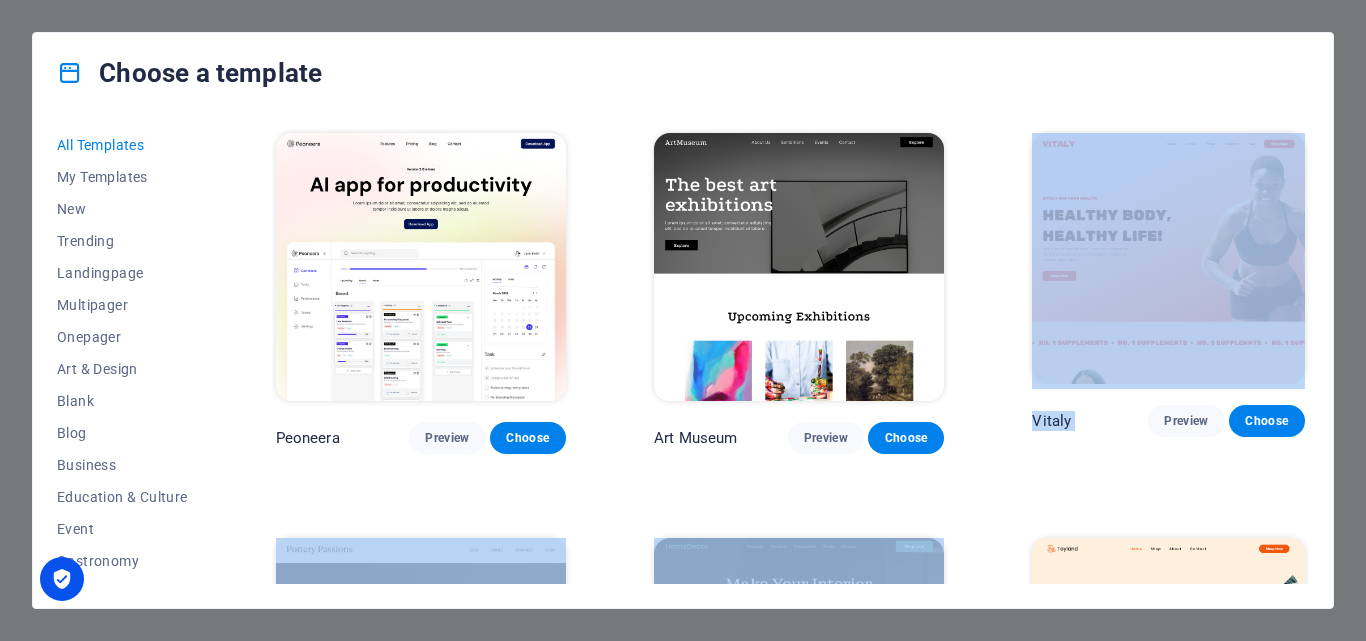 drag, startPoint x: 1313, startPoint y: 161, endPoint x: 902, endPoint y: 262, distance: 423.22806 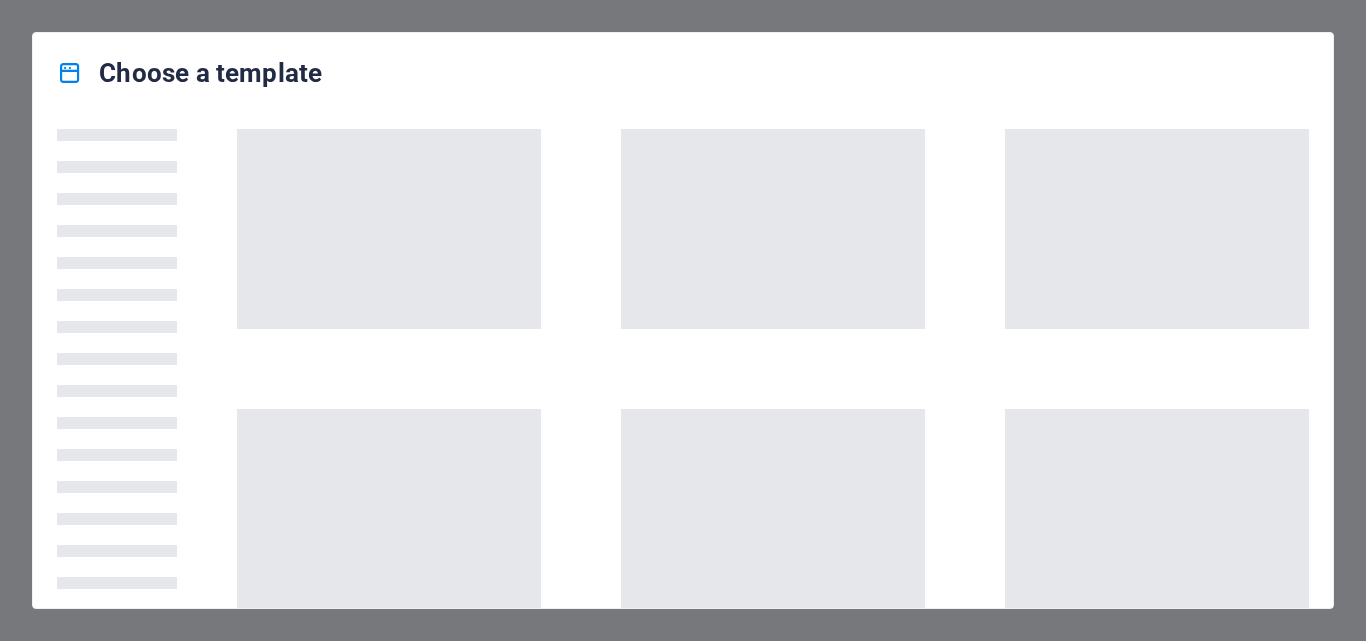 scroll, scrollTop: 0, scrollLeft: 0, axis: both 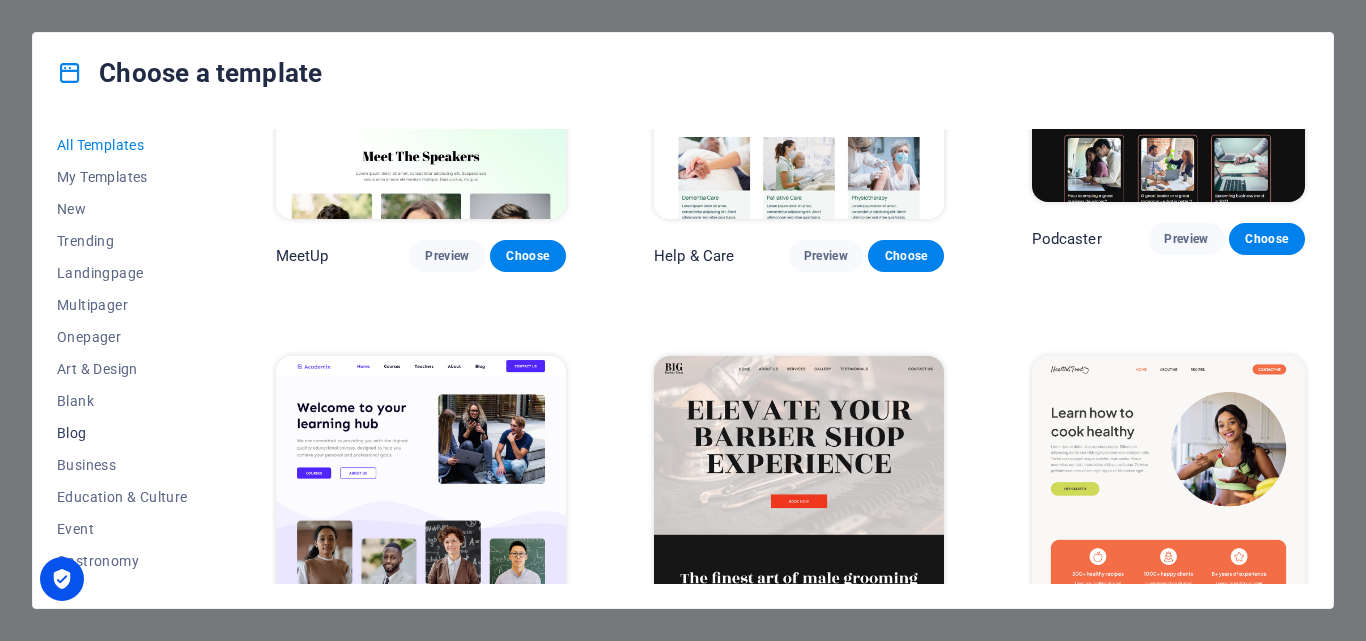 click on "Blog" at bounding box center [122, 433] 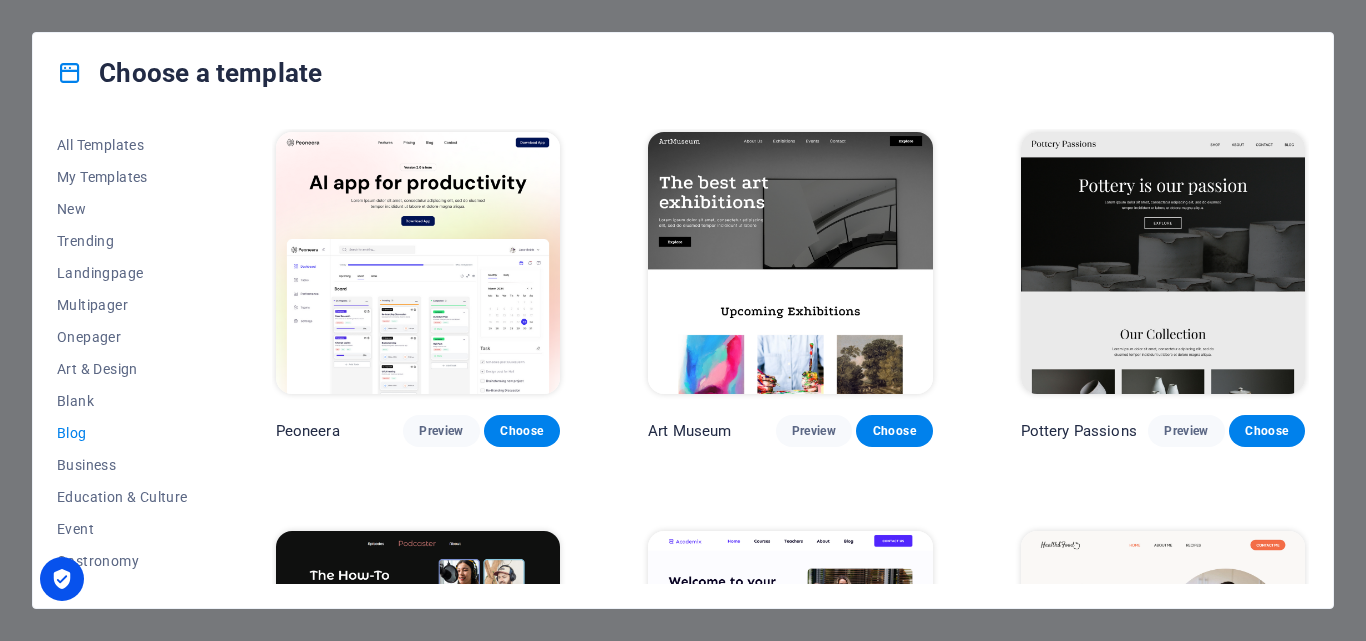 scroll, scrollTop: 0, scrollLeft: 0, axis: both 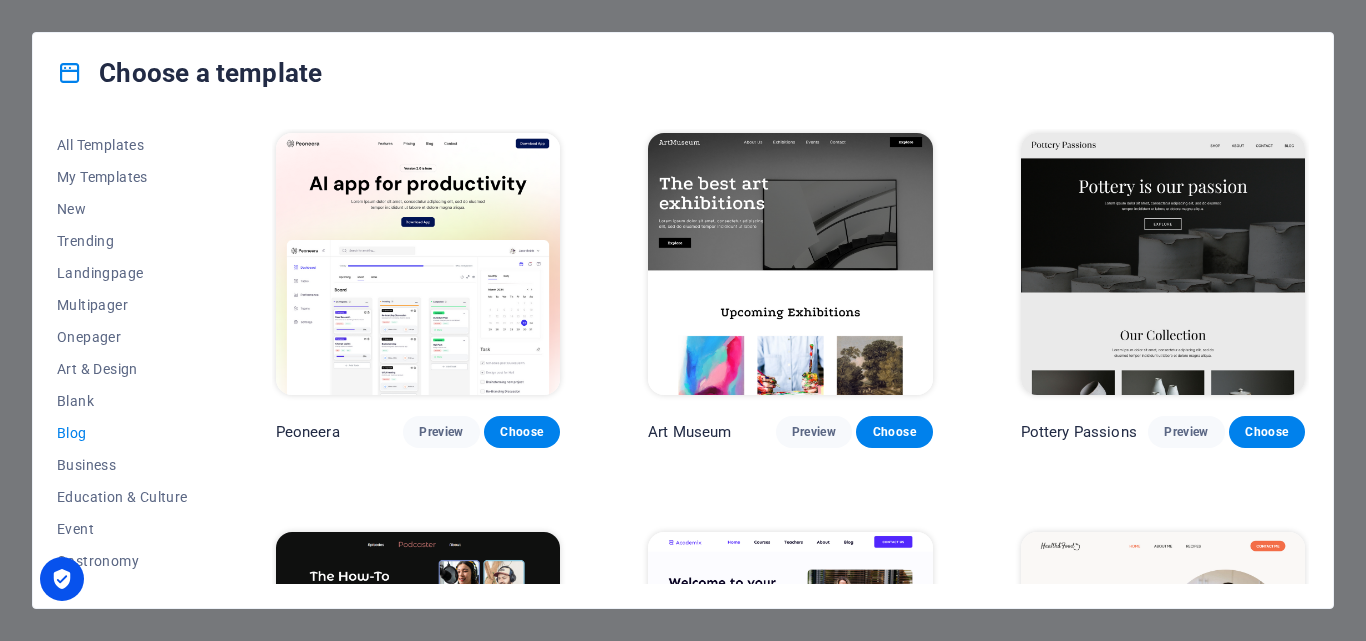click on "Blog" at bounding box center (122, 433) 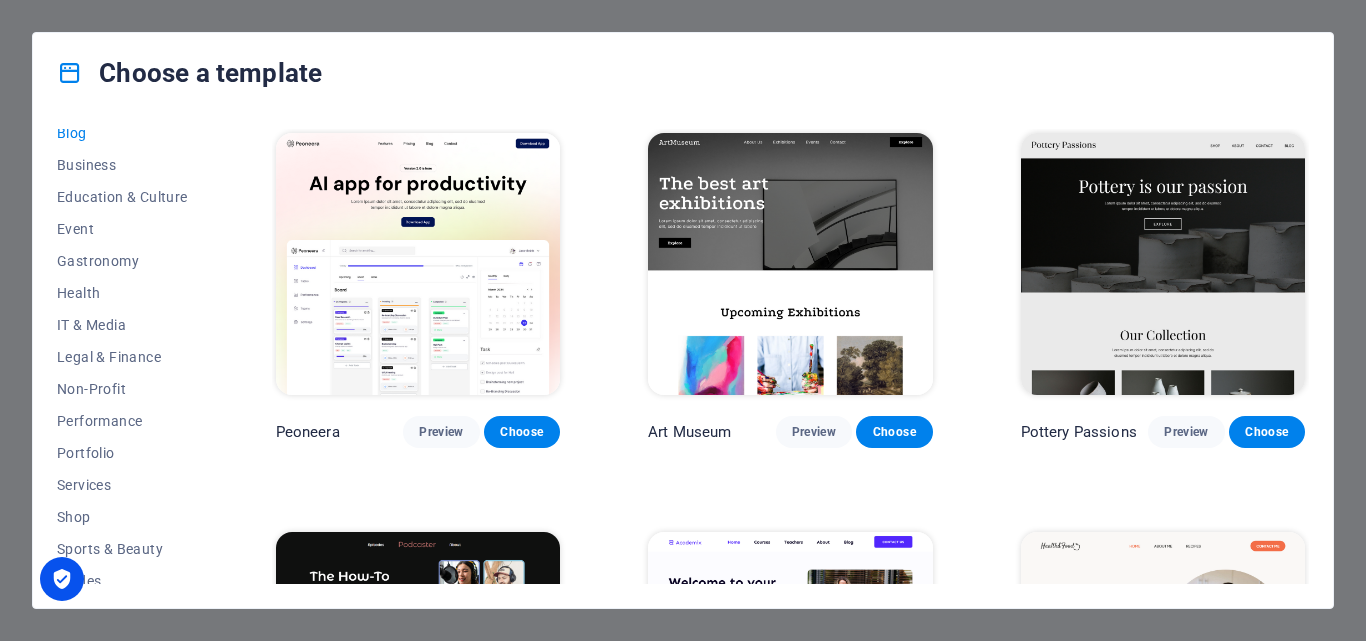 scroll, scrollTop: 377, scrollLeft: 0, axis: vertical 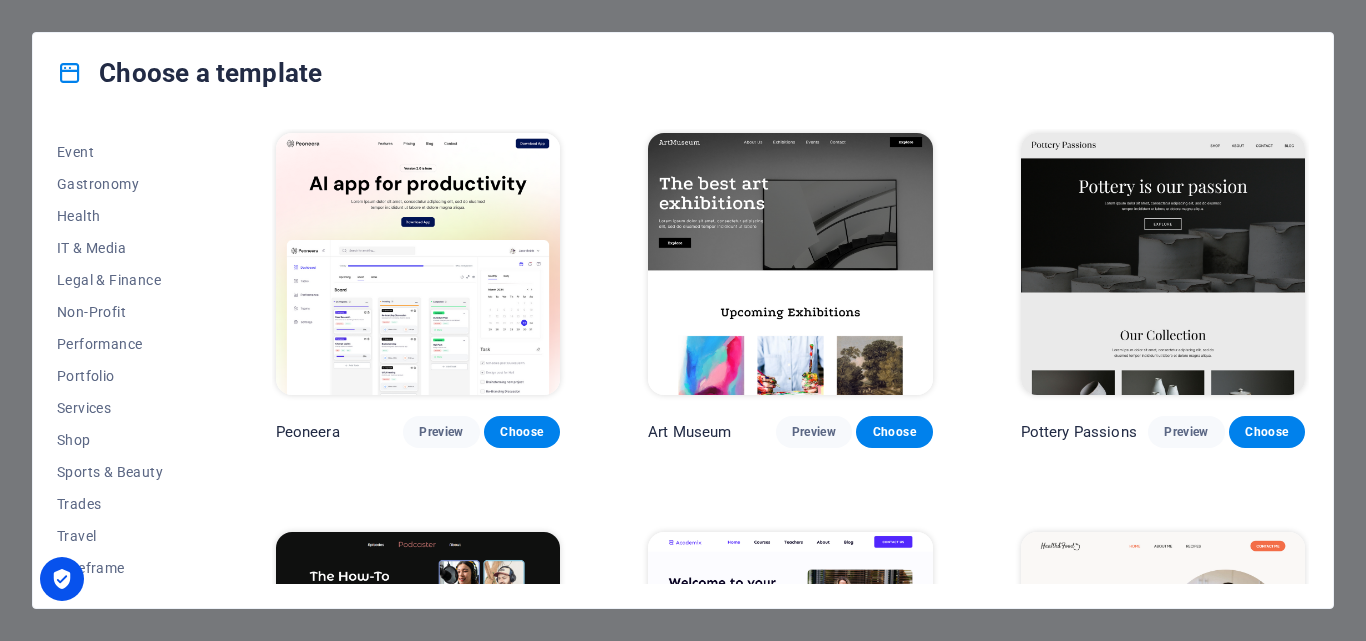 click at bounding box center [418, 264] 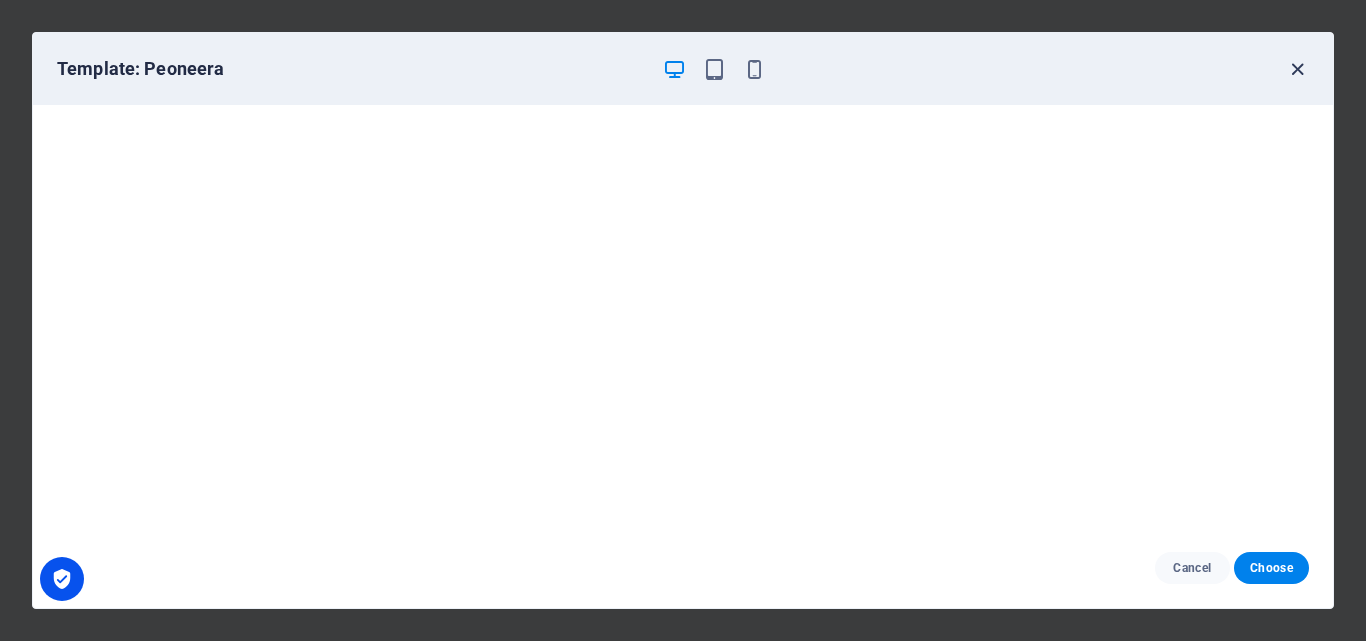 click at bounding box center (1297, 69) 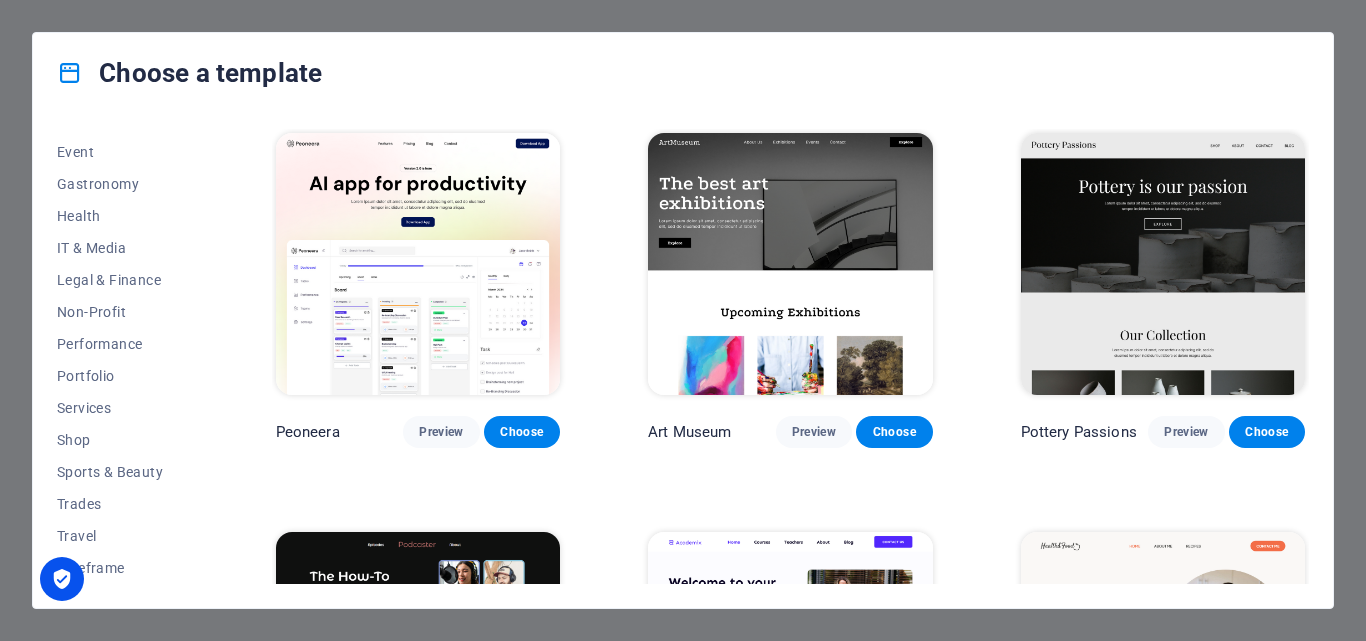 click on "Choose a template All Templates My Templates New Trending Landingpage Multipager Onepager Art & Design Blank Blog Business Education & Culture Event Gastronomy Health IT & Media Legal & Finance Non-Profit Performance Portfolio Services Shop Sports & Beauty Trades Travel Wireframe Peoneera Preview Choose Art Museum Preview Choose Pottery Passions Preview Choose Podcaster Preview Choose Academix Preview Choose Health & Food Preview Choose UrbanNest Interiors Preview Choose SafeSpace Preview Choose Estator Preview Choose Wanderlust Preview Choose WeSpa Preview Choose CoachLife Preview Choose Blogger Preview Choose TechUp Preview Choose [PERSON_NAME] Preview Choose Fashion Preview Choose Yoga Preview Choose Création Preview Choose Pesk Preview Choose Priodas Preview Choose Evergreen Preview Choose Ashop Preview Choose Opus Preview Choose [PERSON_NAME] Preview Choose" at bounding box center (683, 320) 